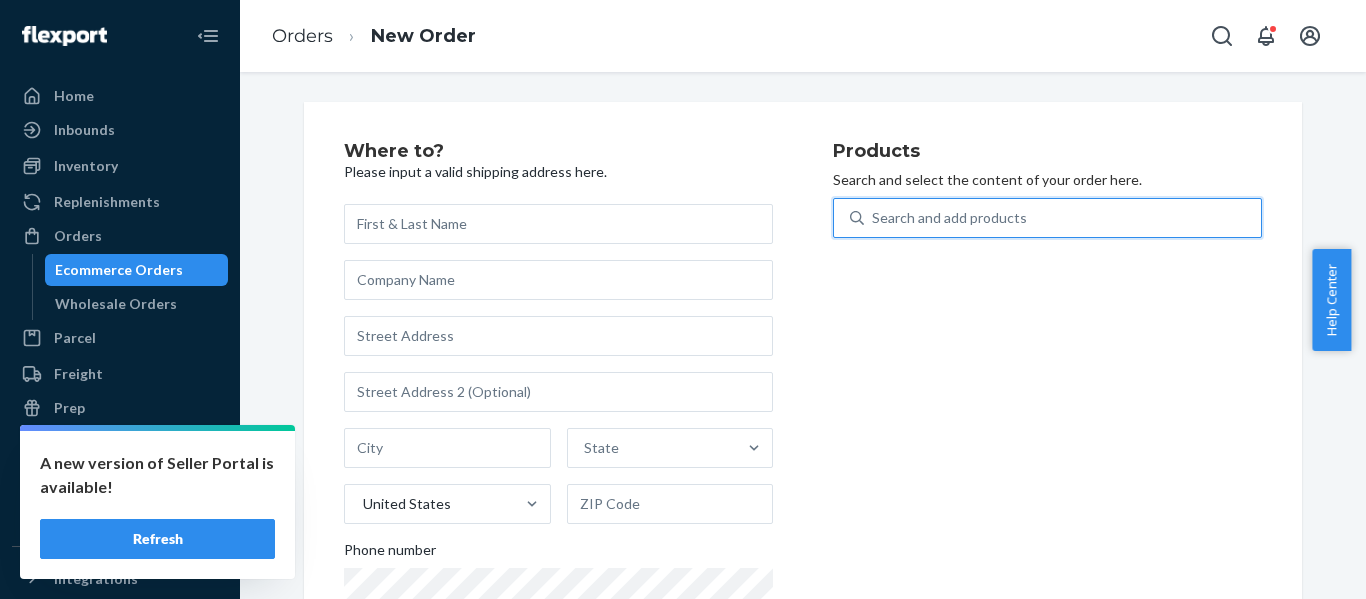 scroll, scrollTop: 0, scrollLeft: 0, axis: both 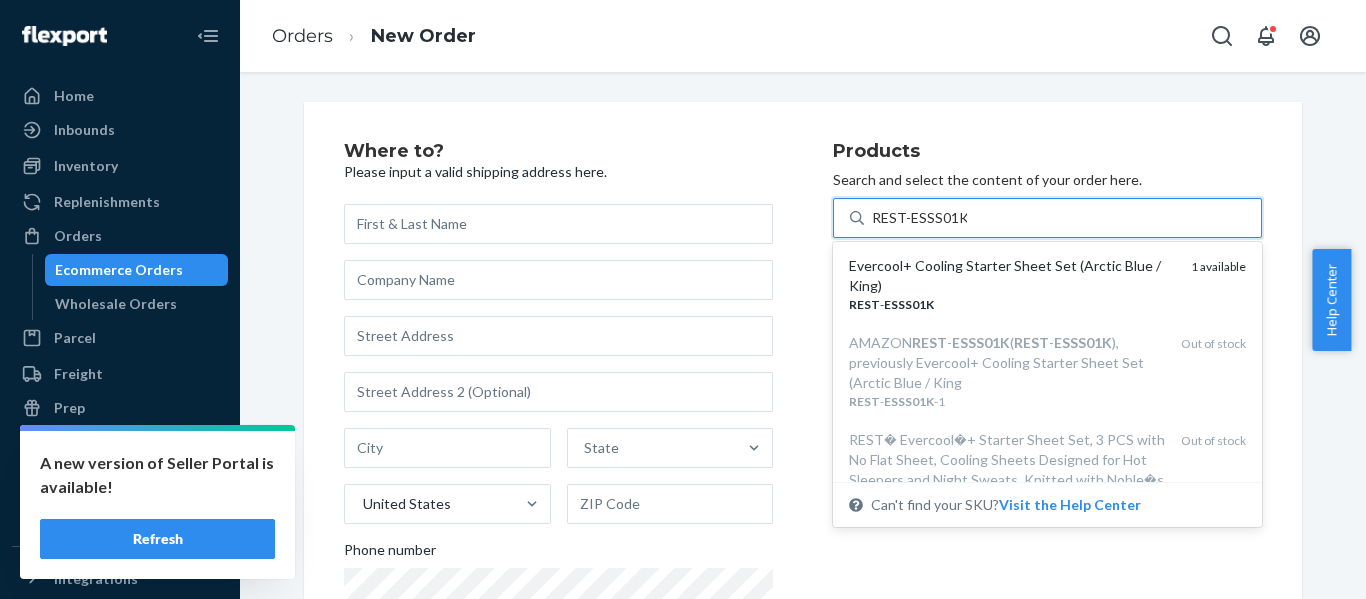type on "REST-ESSS01K" 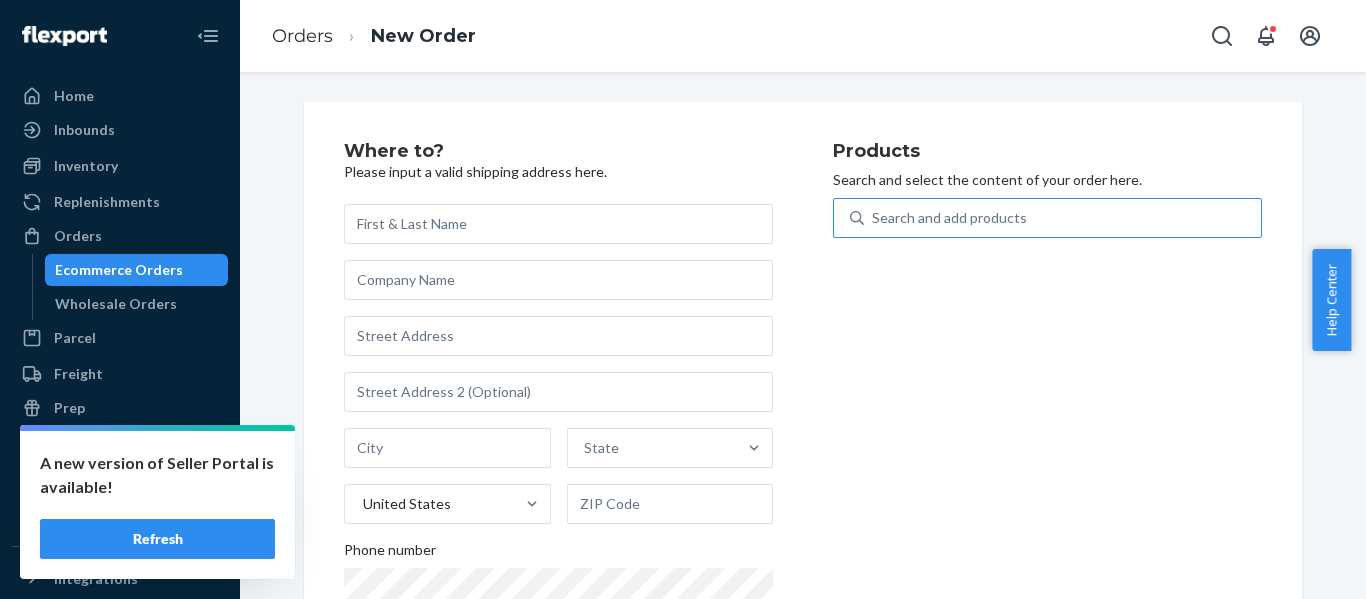 click on "Search and add products" at bounding box center (949, 218) 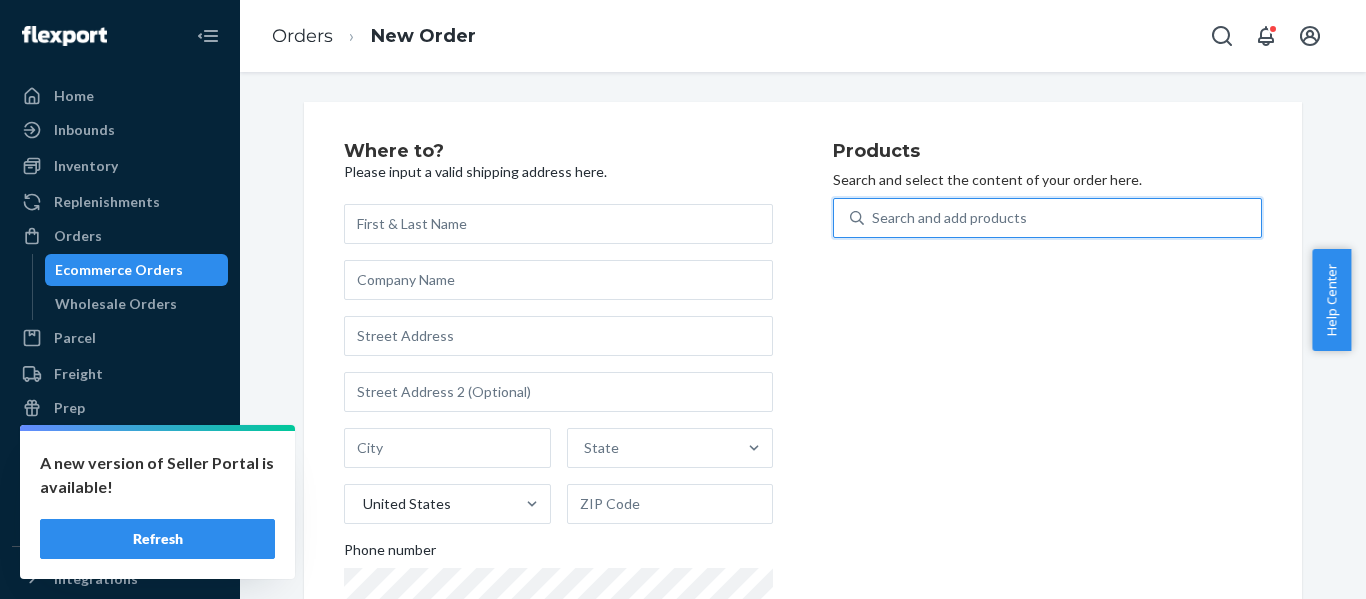paste on "REST-IFS04T" 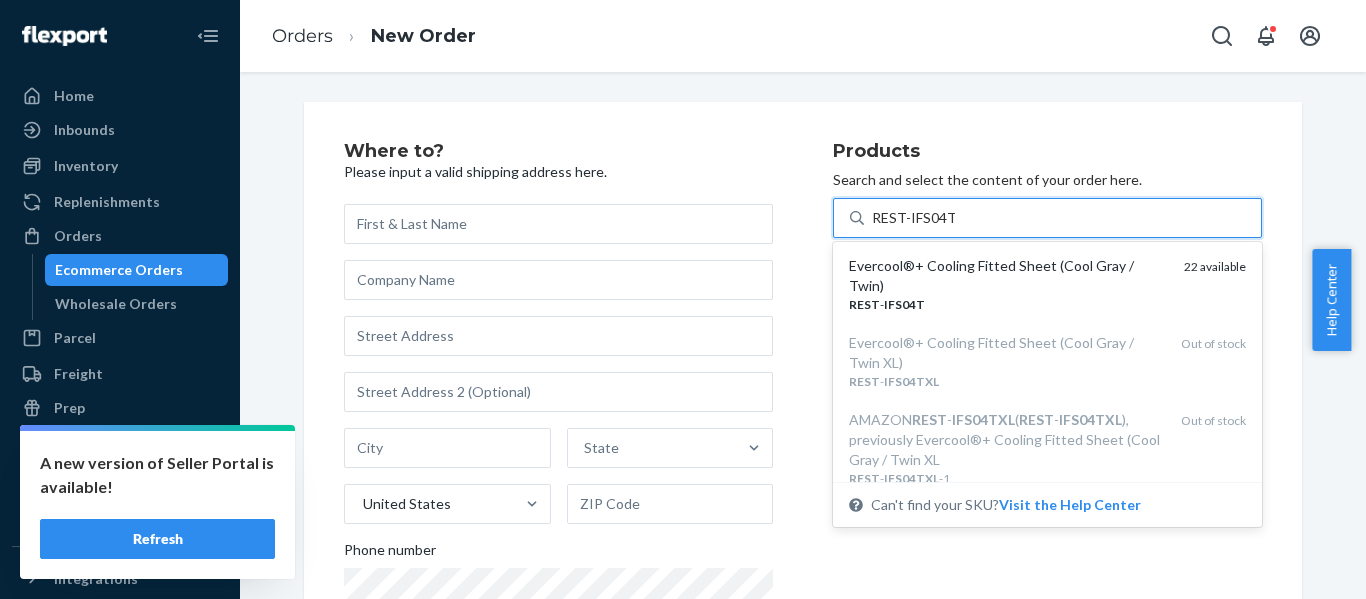 type on "REST-IFS04T" 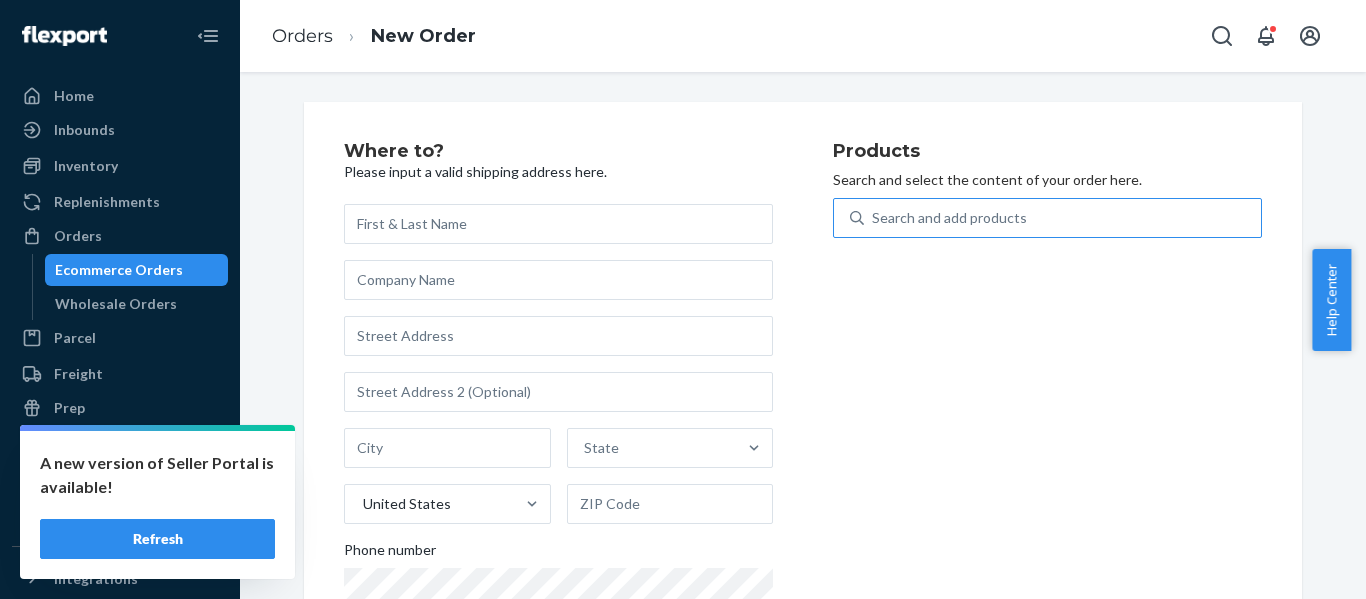 click on "Refresh" at bounding box center (157, 539) 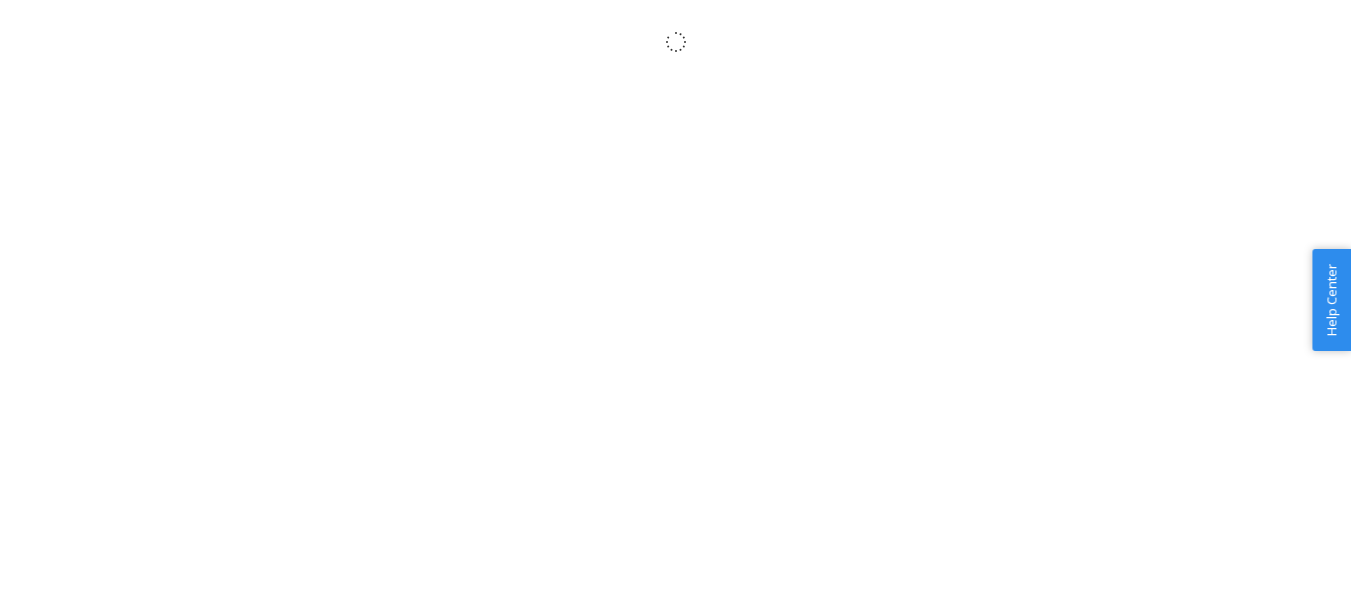 scroll, scrollTop: 0, scrollLeft: 0, axis: both 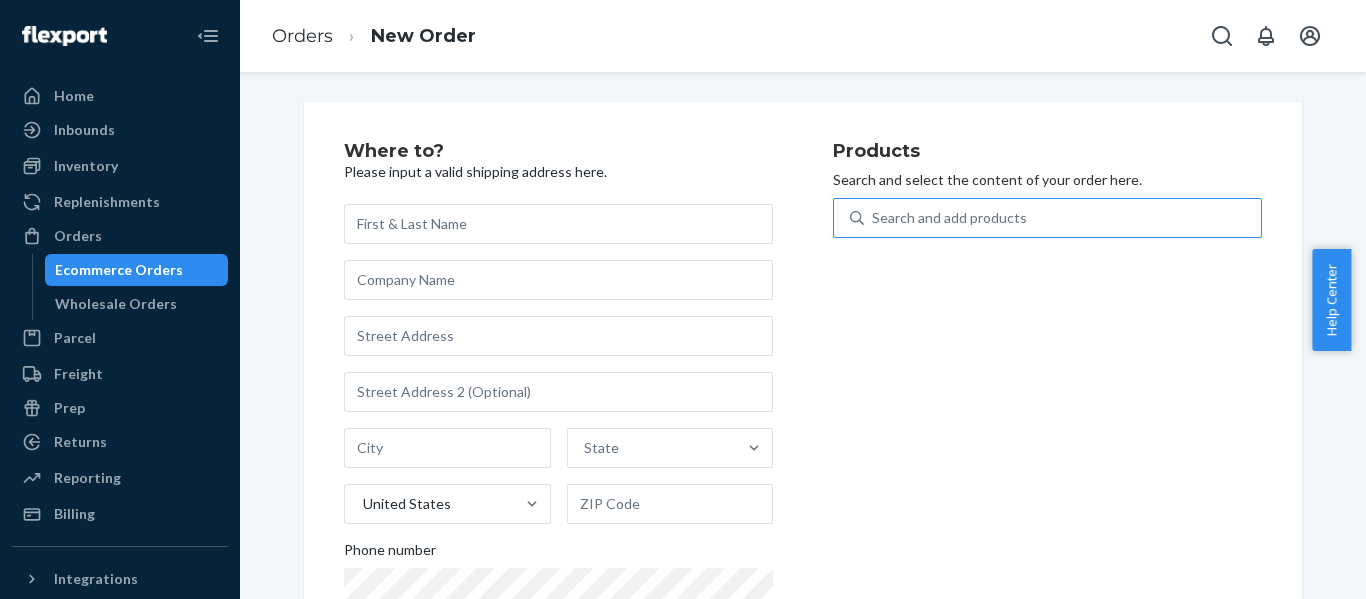 click on "Search and add products" at bounding box center (949, 218) 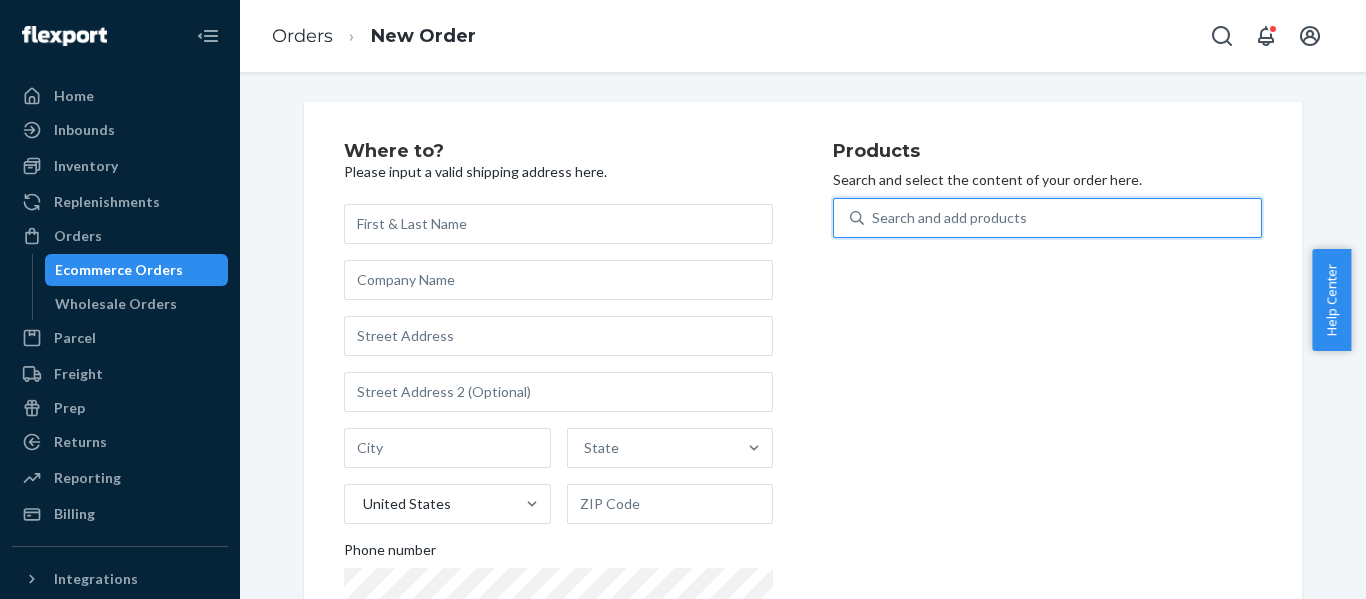 paste on "SKU REST-IFS06QK" 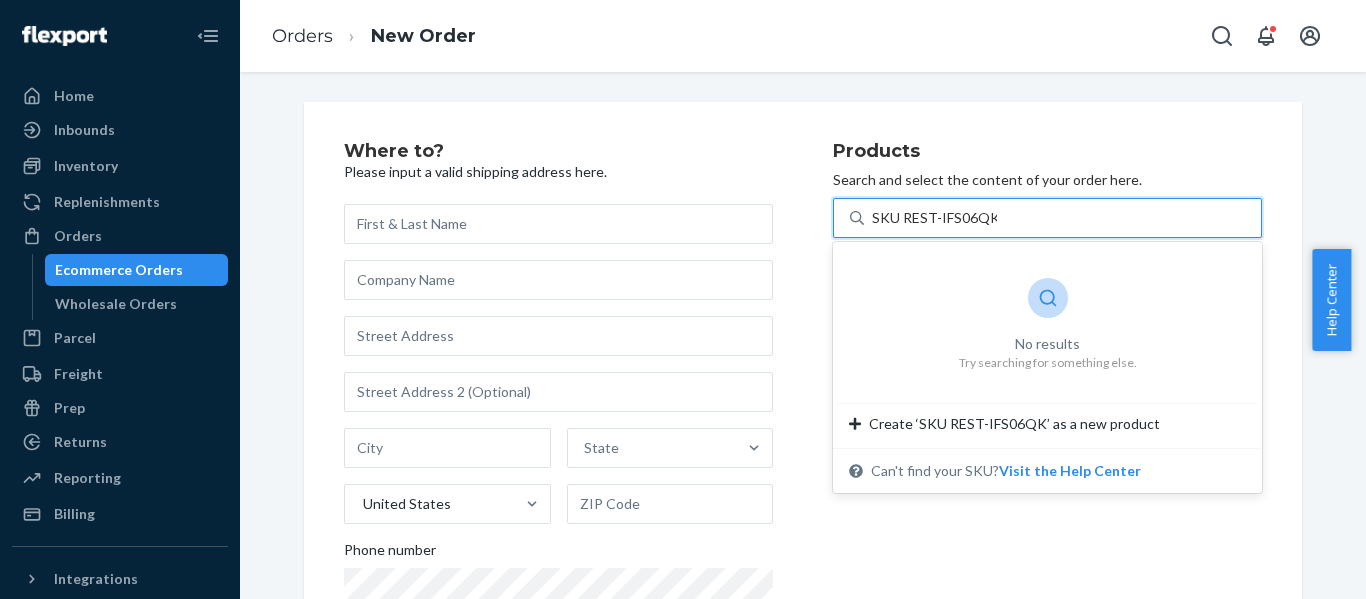 click on "SKU REST-IFS06QK" at bounding box center (934, 218) 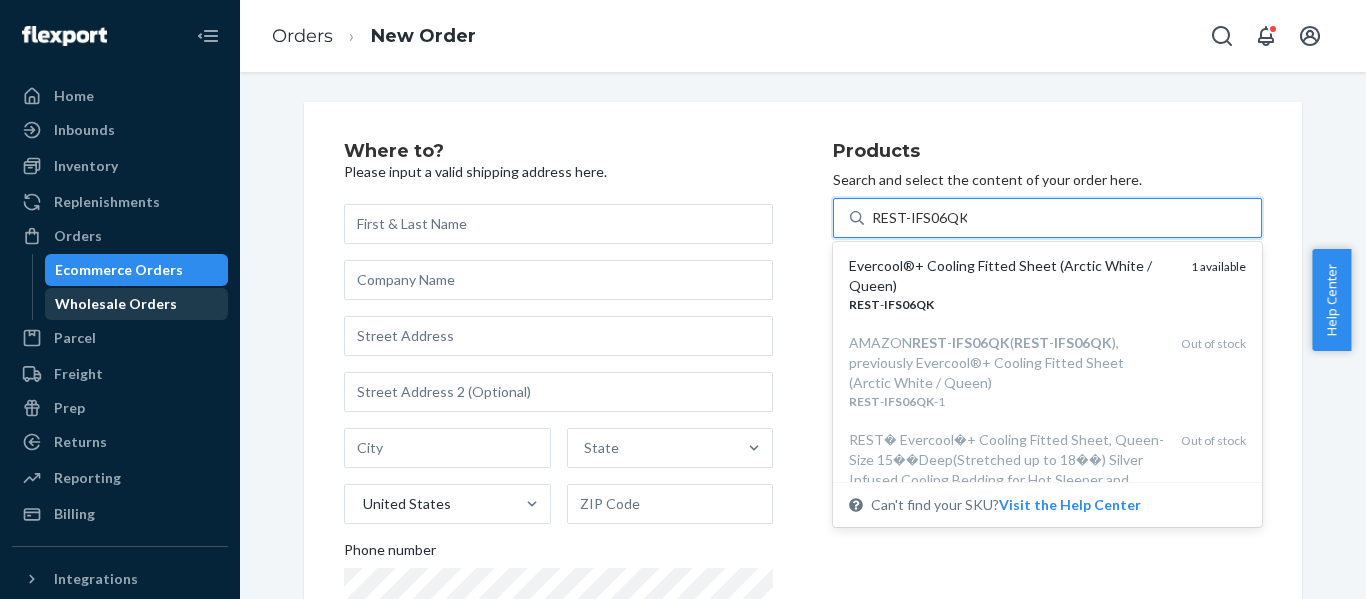 type on "REST-IFS06QK" 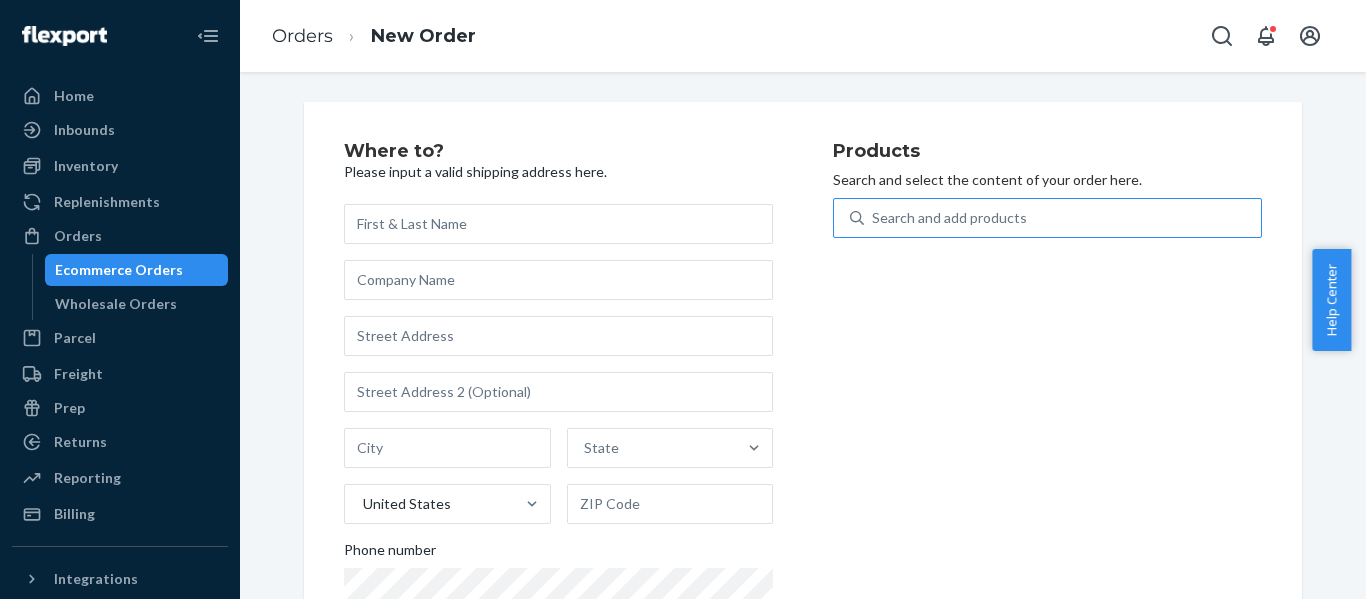 click on "Search and add products" at bounding box center [949, 218] 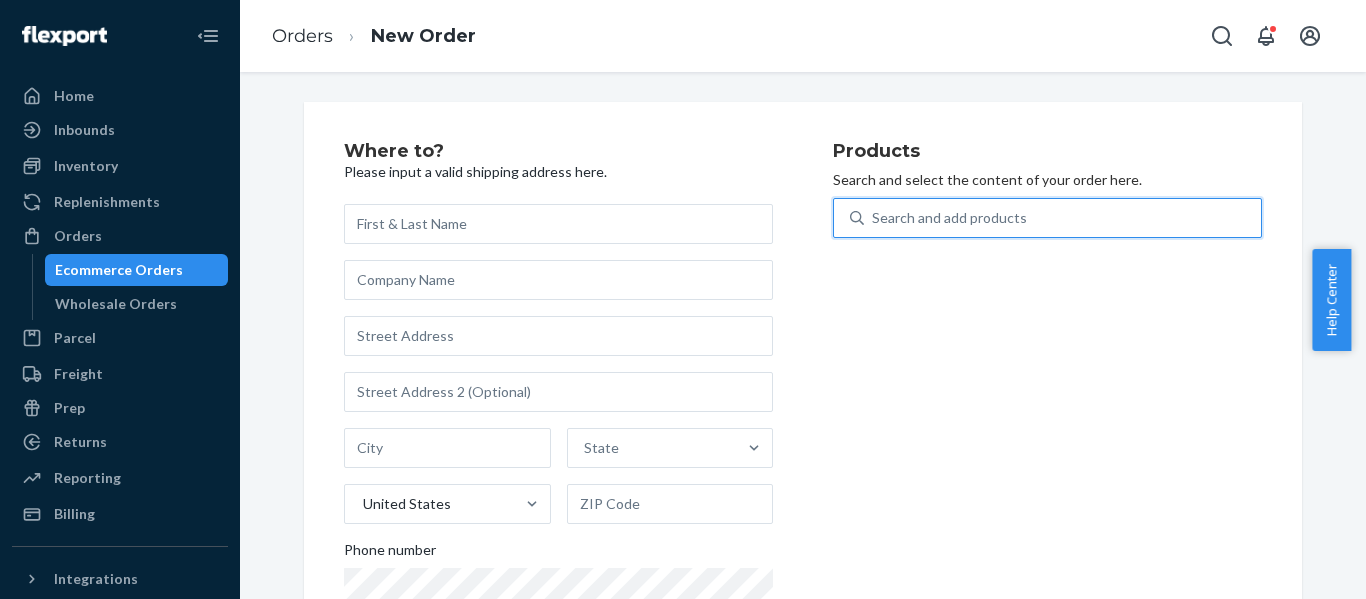 paste on "REST-ESSS01K" 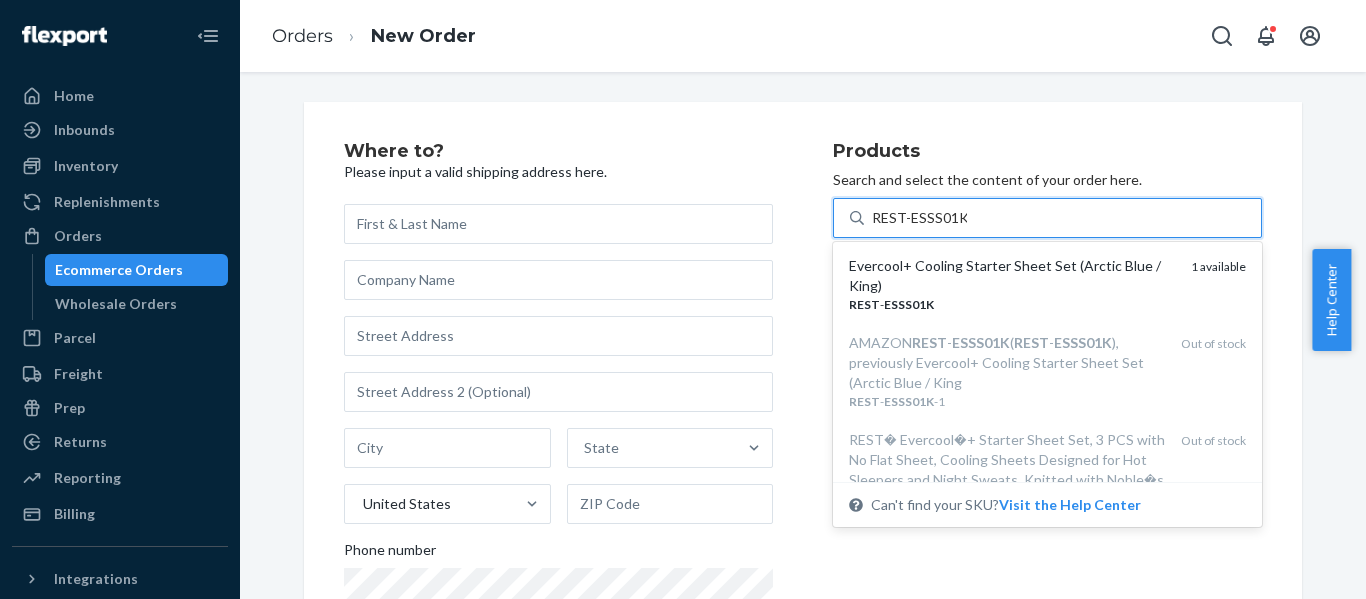 type on "REST-ESSS01K" 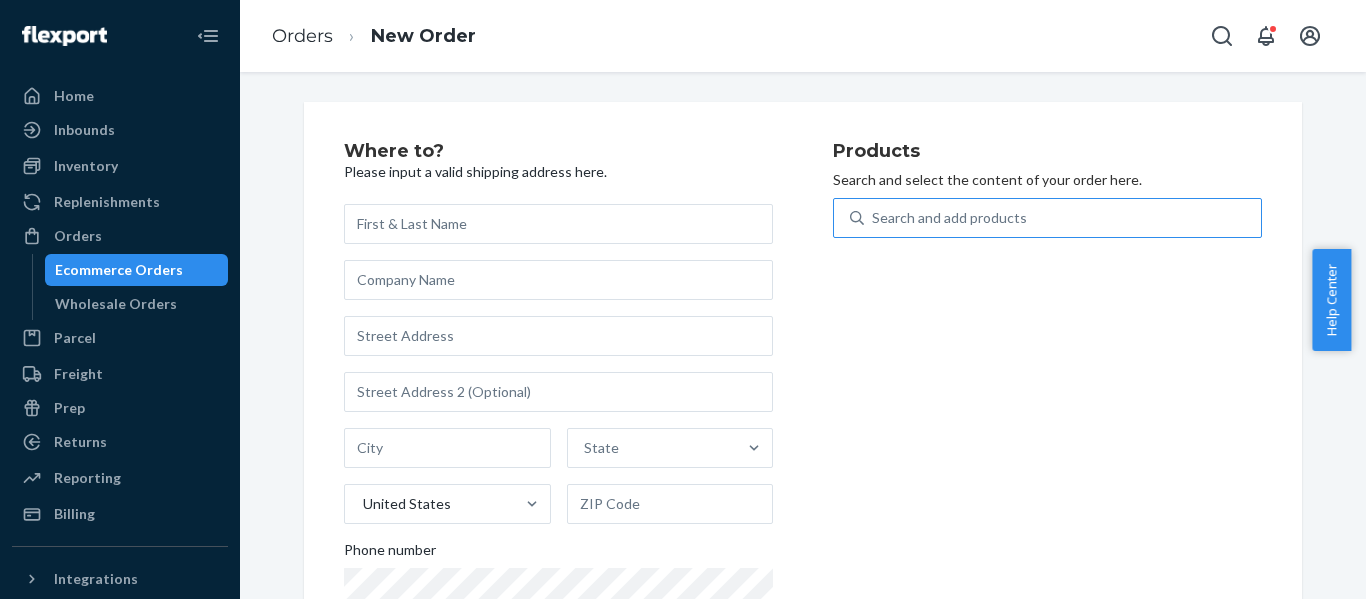 click on "Search and add products" at bounding box center (949, 218) 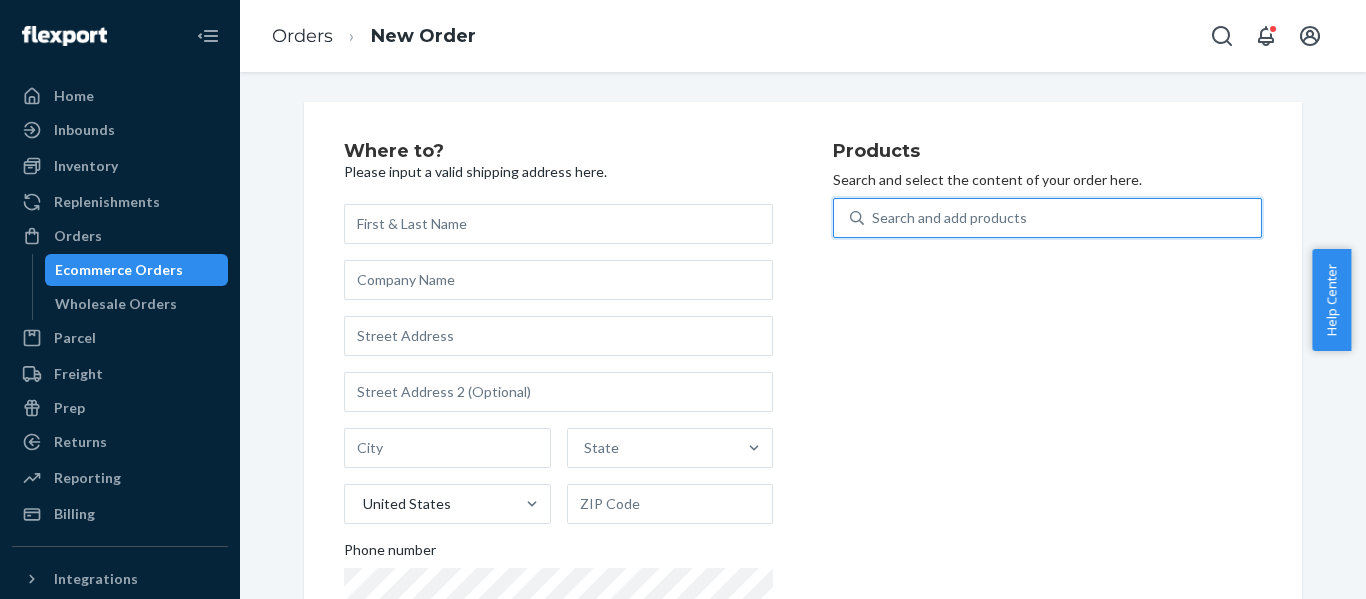 paste on "REST-IPC02CKSKK" 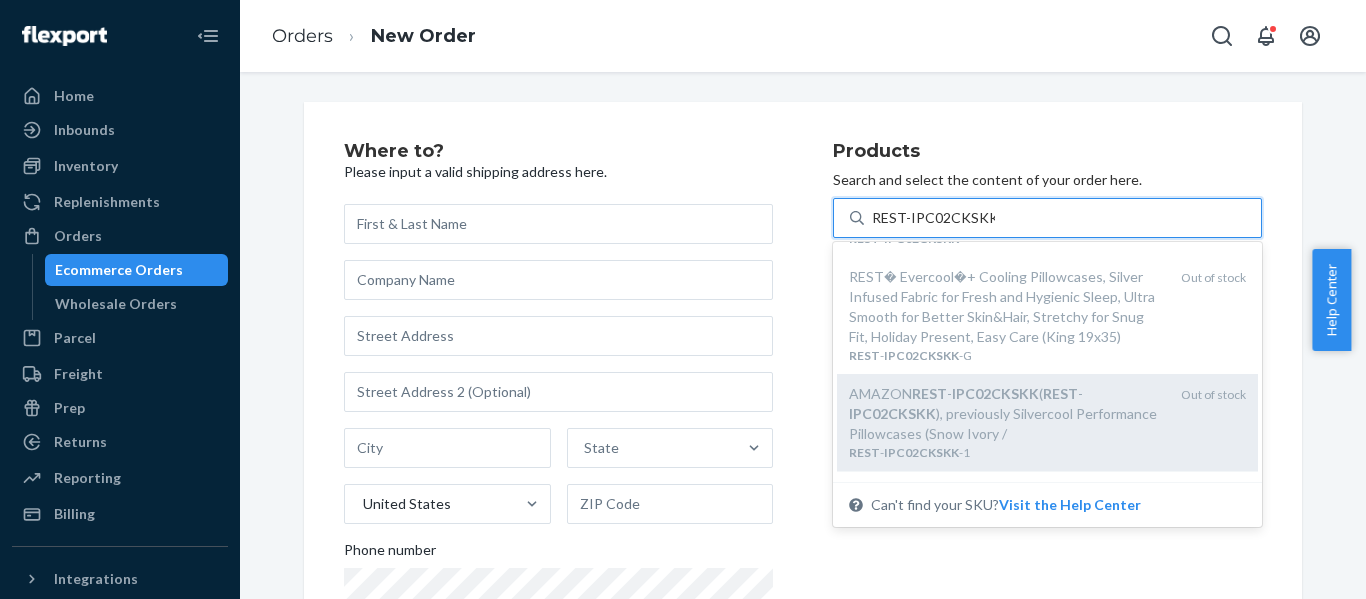 scroll, scrollTop: 100, scrollLeft: 0, axis: vertical 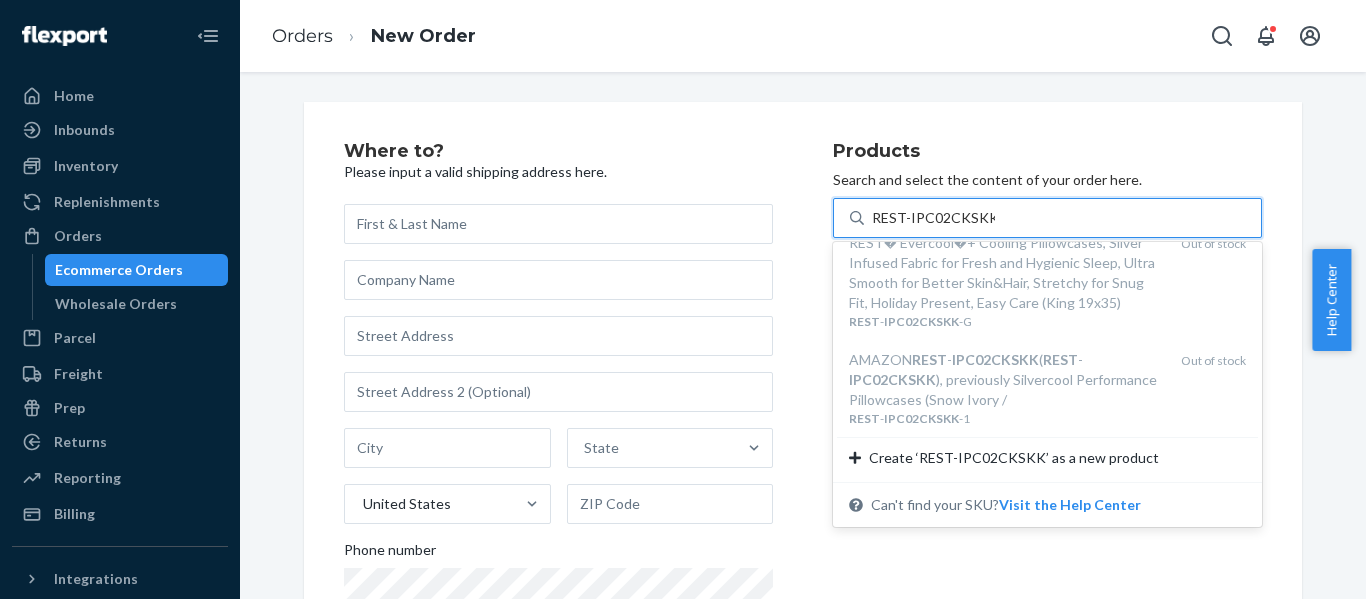type on "REST-IPC02CKSKK" 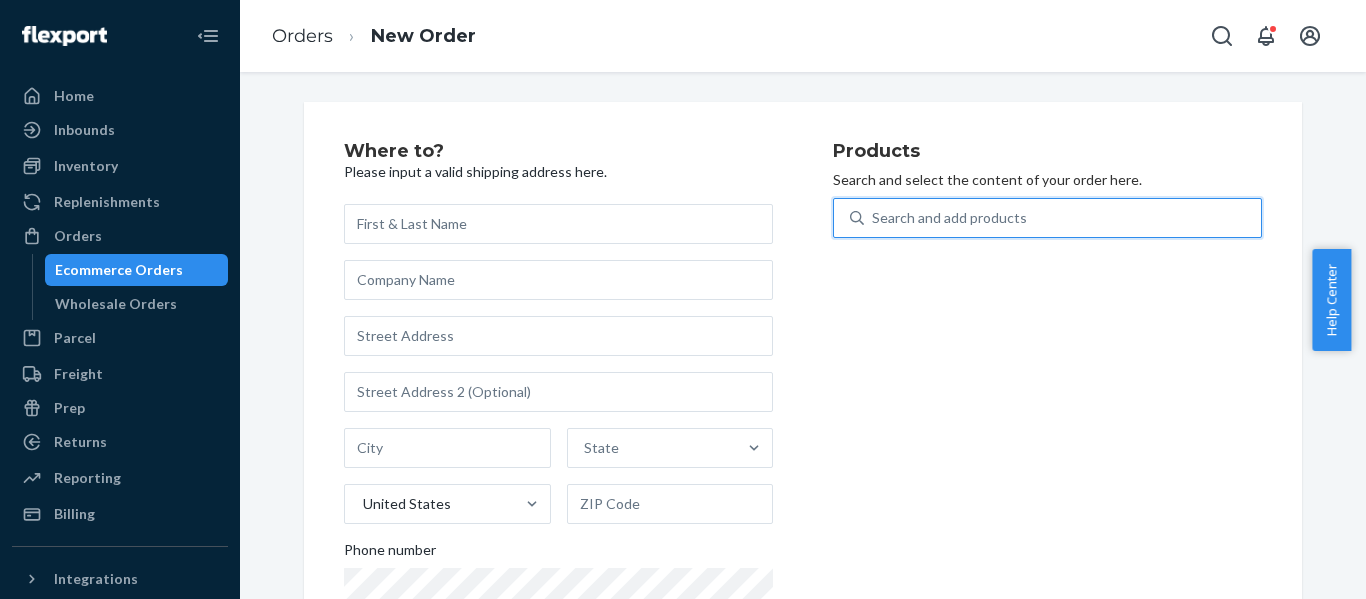 click on "Search and add products" at bounding box center [949, 218] 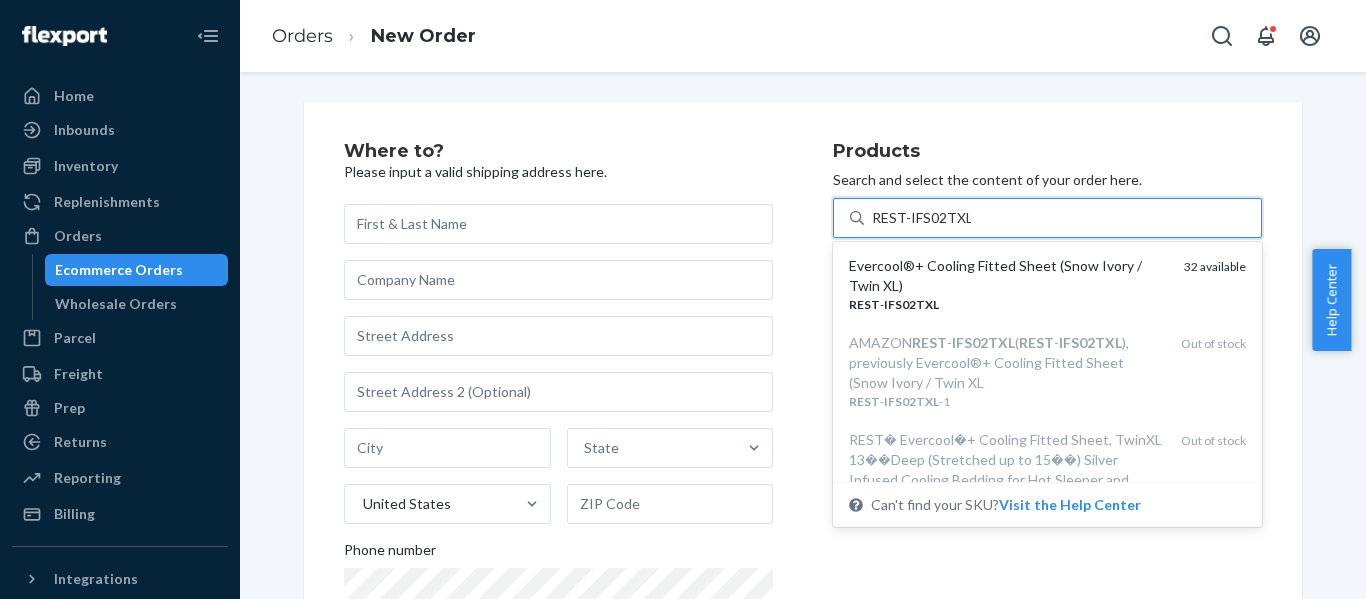 type on "REST-IFS02TXL" 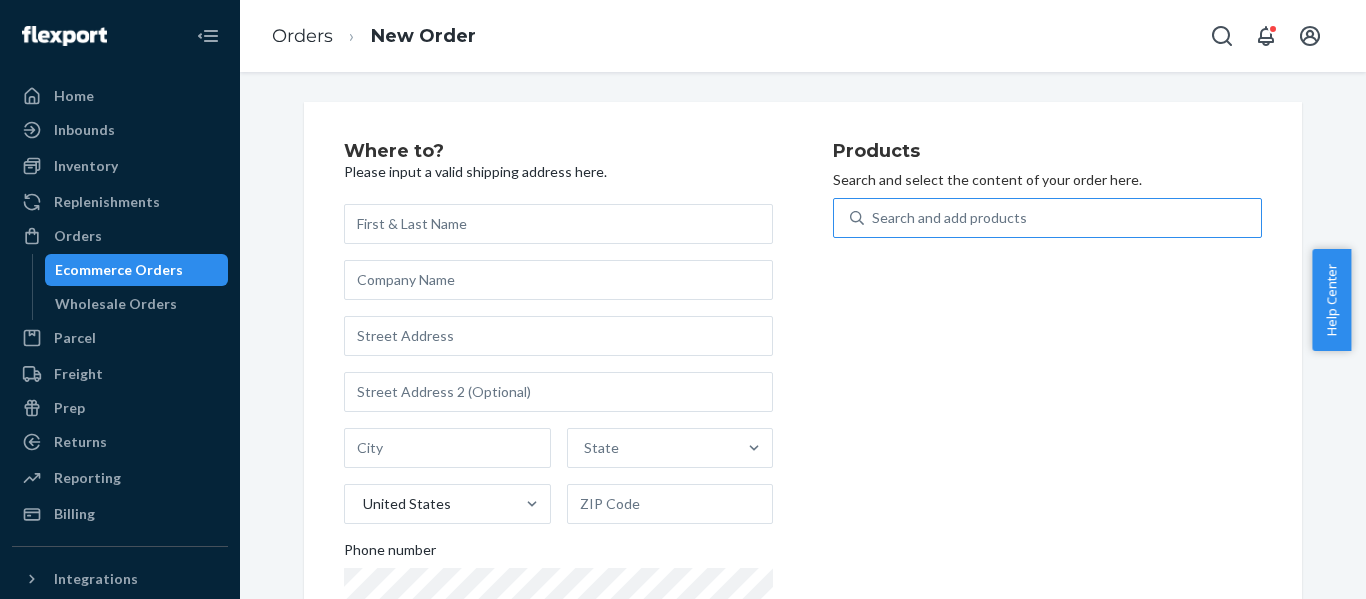 click on "Search and add products" at bounding box center [949, 218] 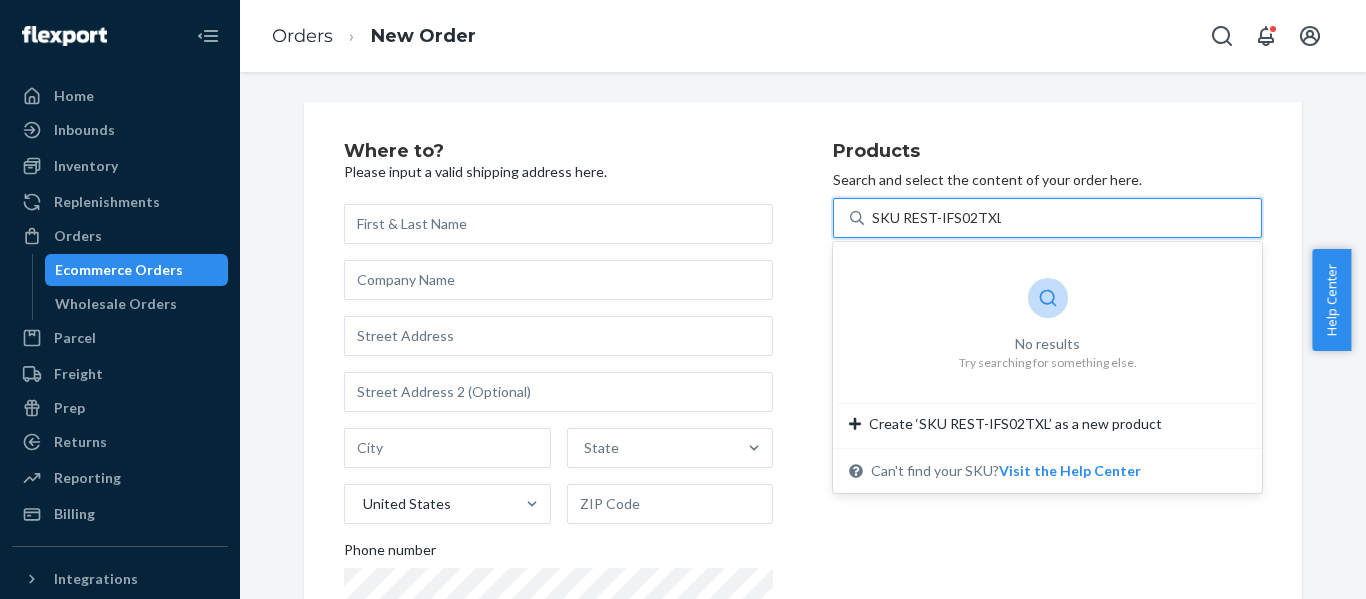type on "SKU REST-IFS02TXL" 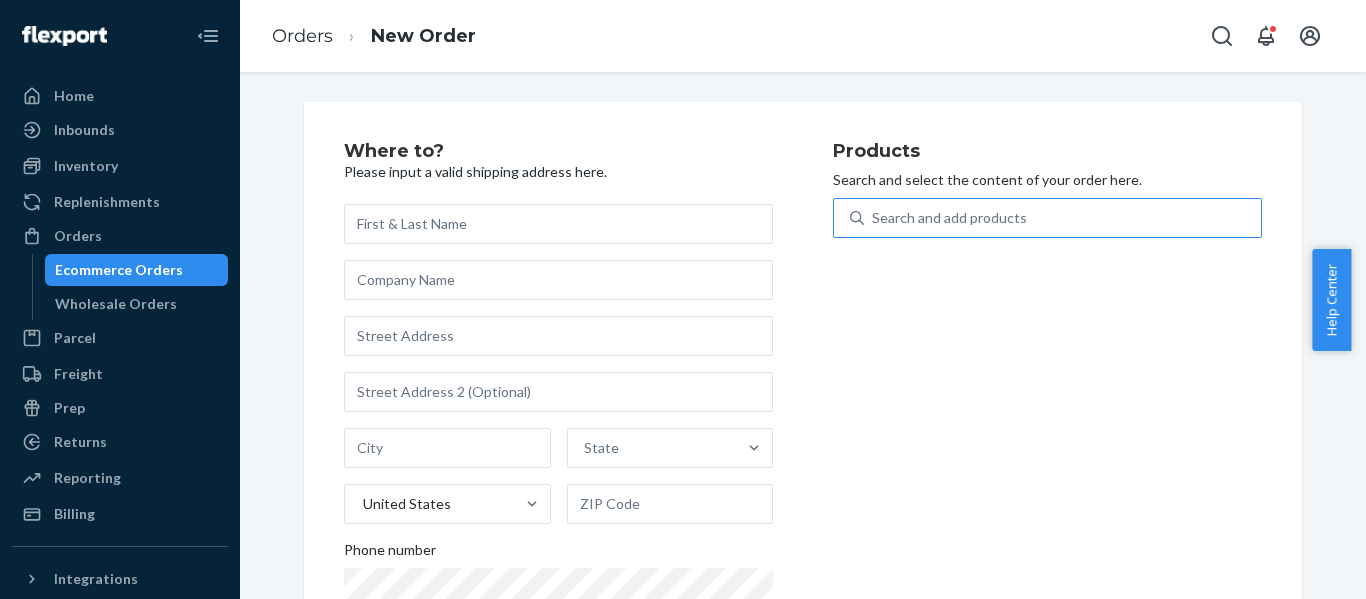 click on "Search and add products" at bounding box center [949, 218] 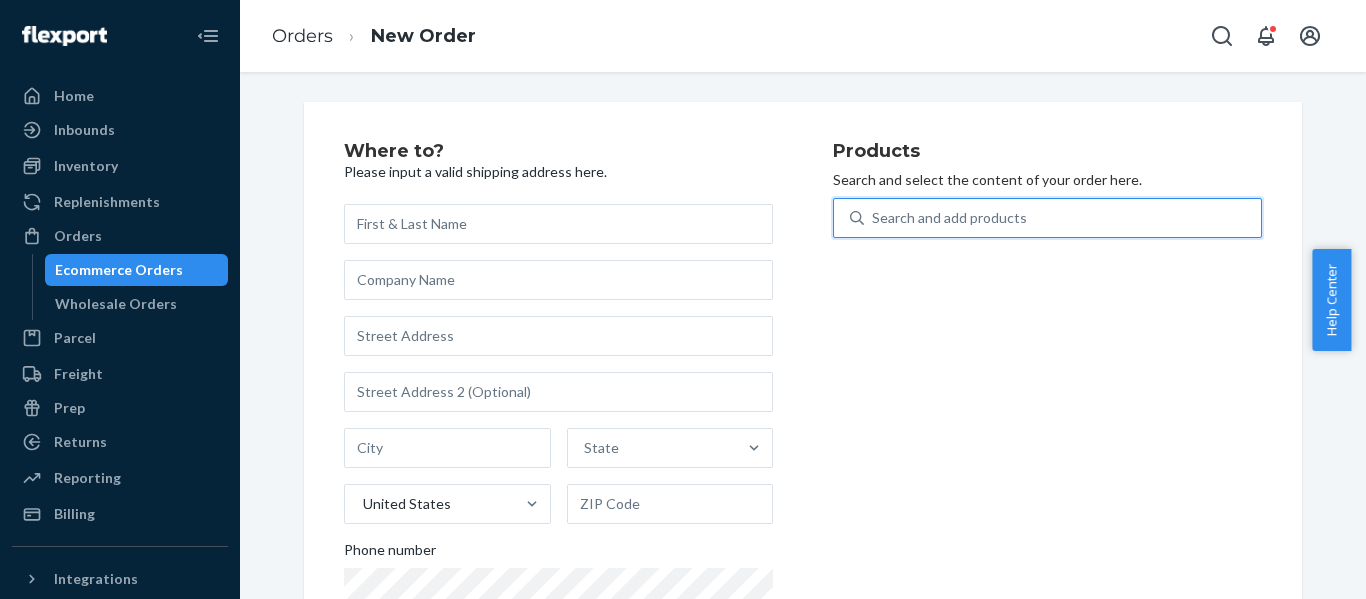 paste on "REST-IFS02TXL" 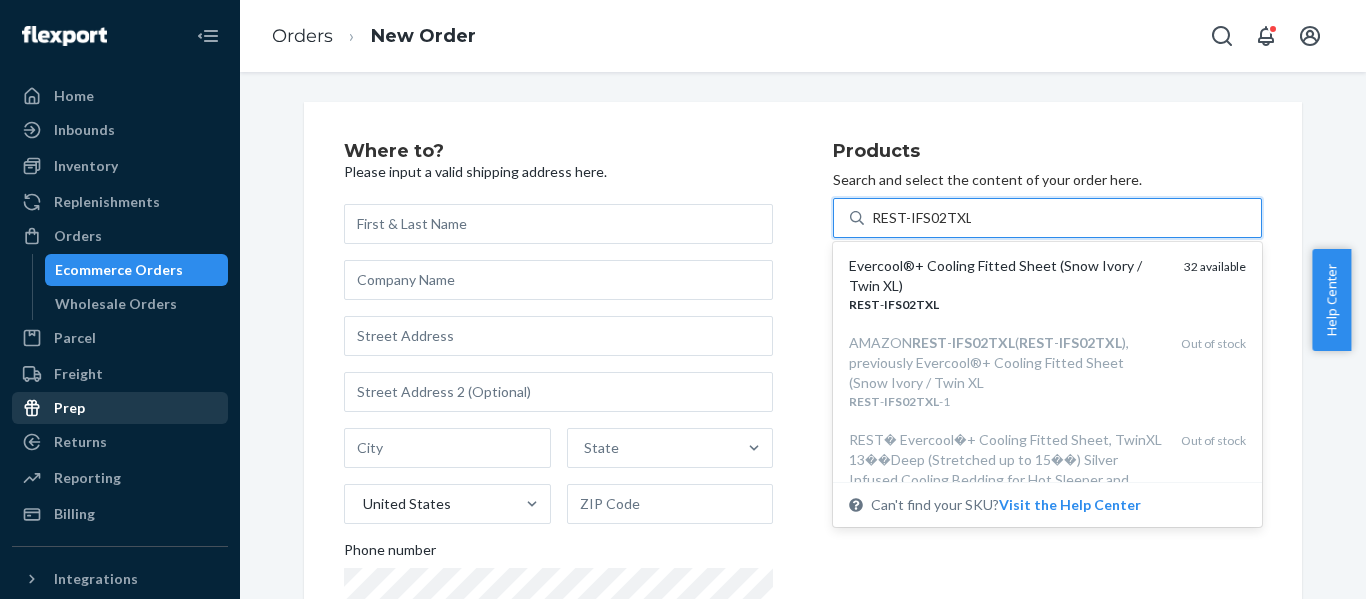 type on "REST-IFS02TXL" 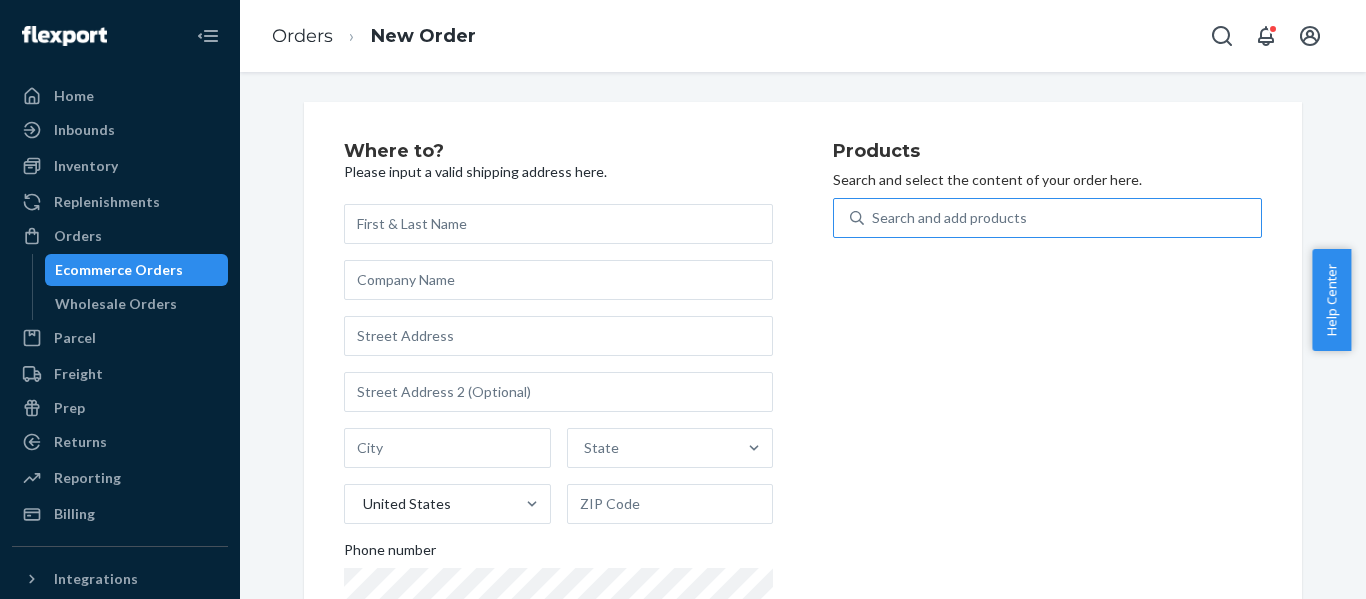 click on "Search and add products" at bounding box center [949, 218] 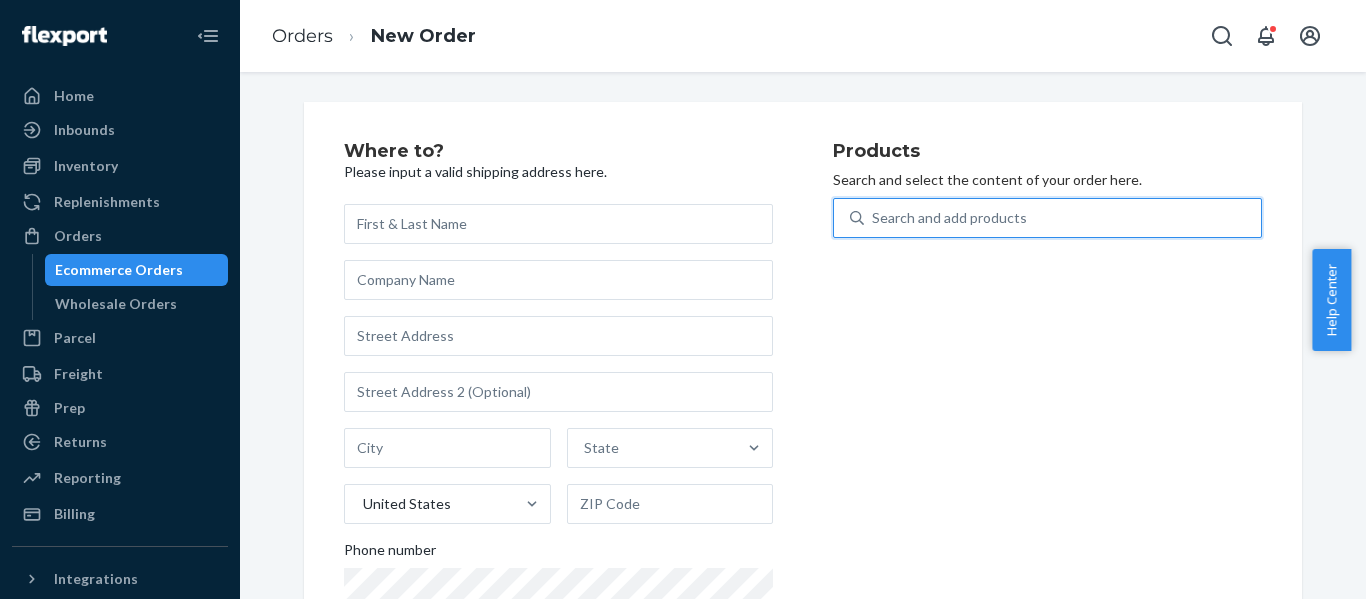 paste on "REST-IFS02TXL" 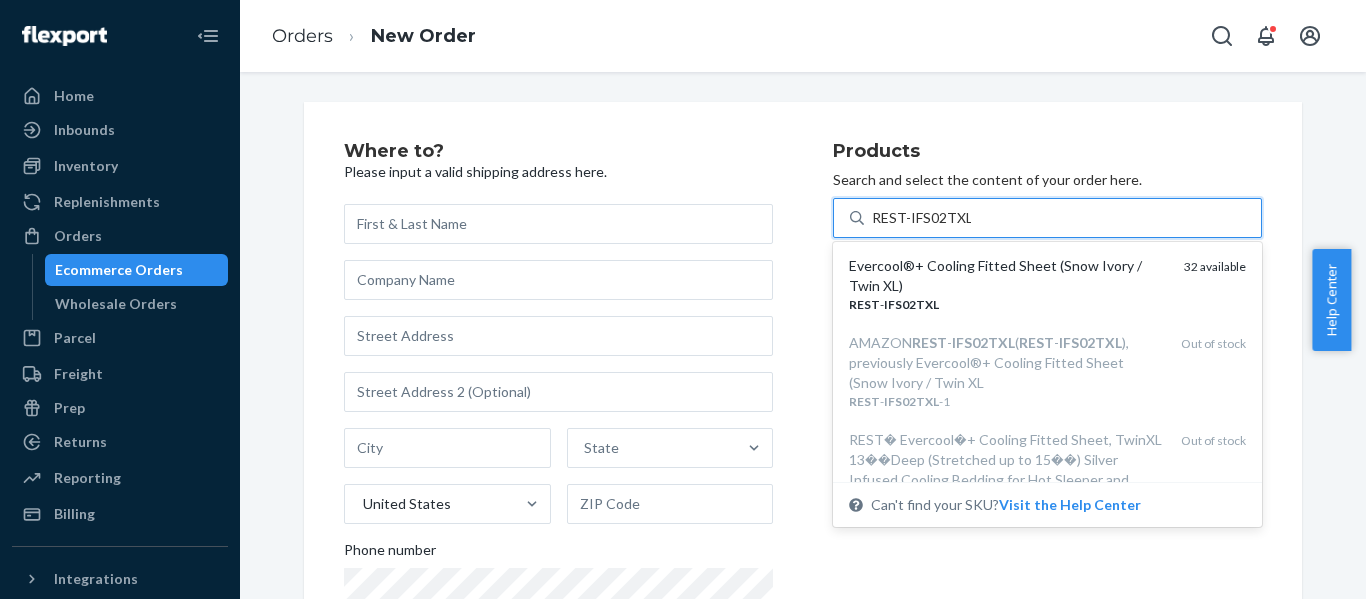 type on "REST-IFS02TXL" 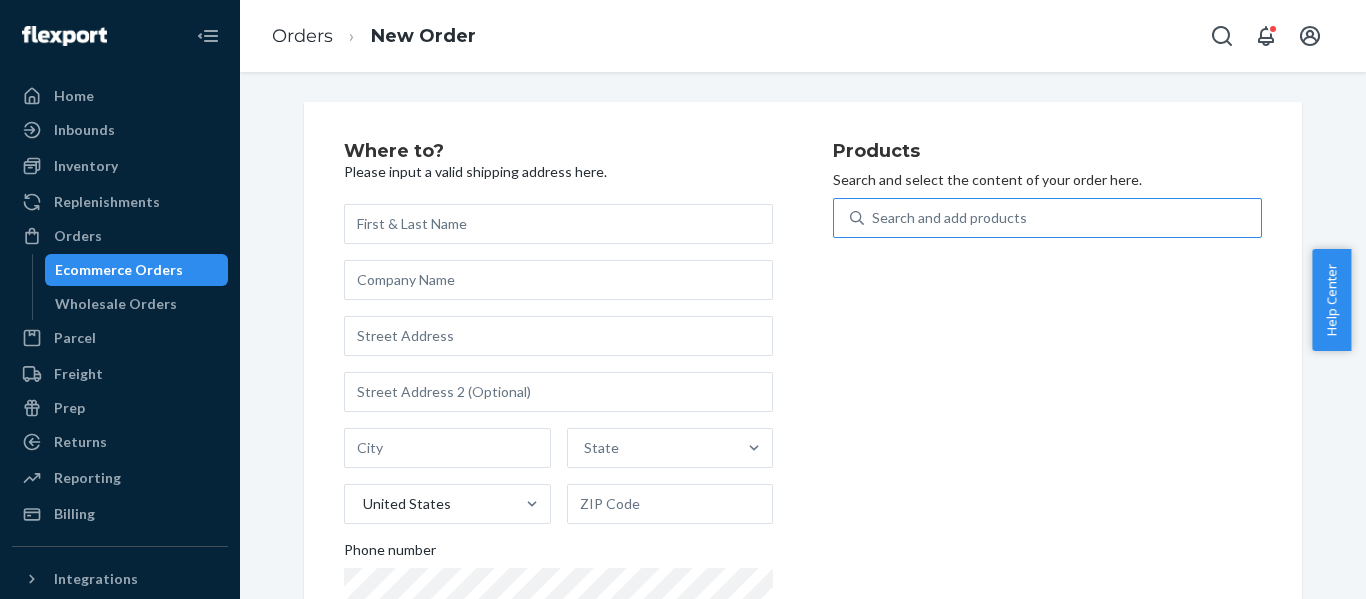 click on "Search and add products" at bounding box center (949, 218) 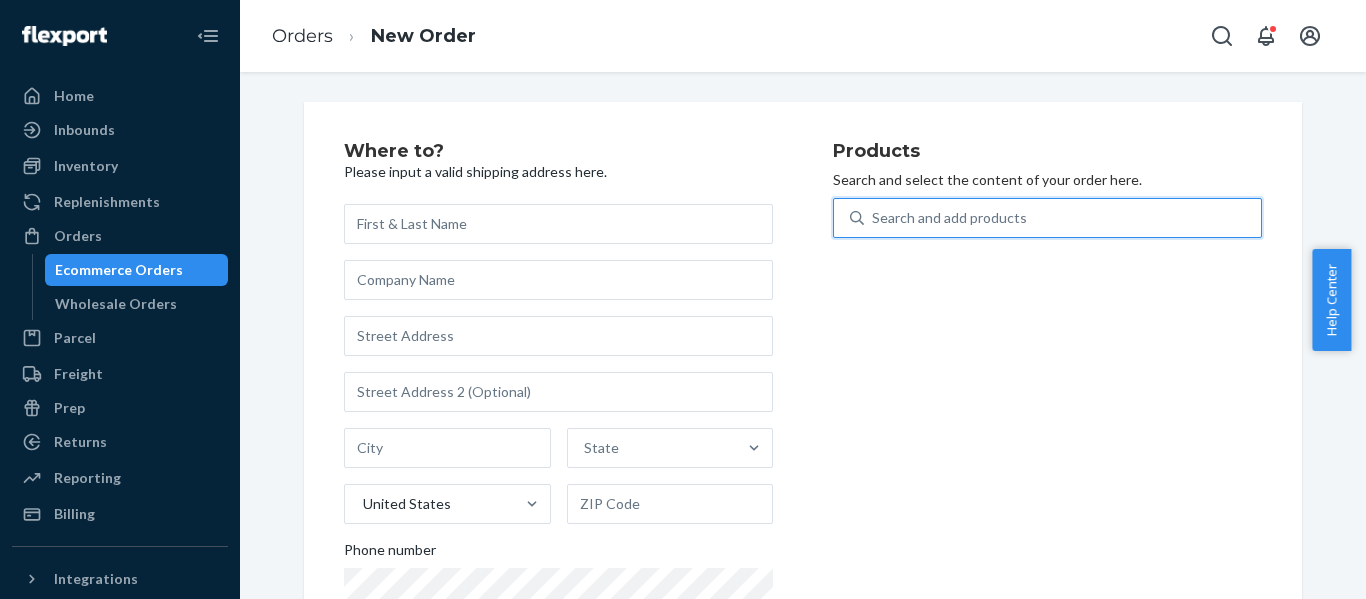 paste on "REST-IFS02TXL" 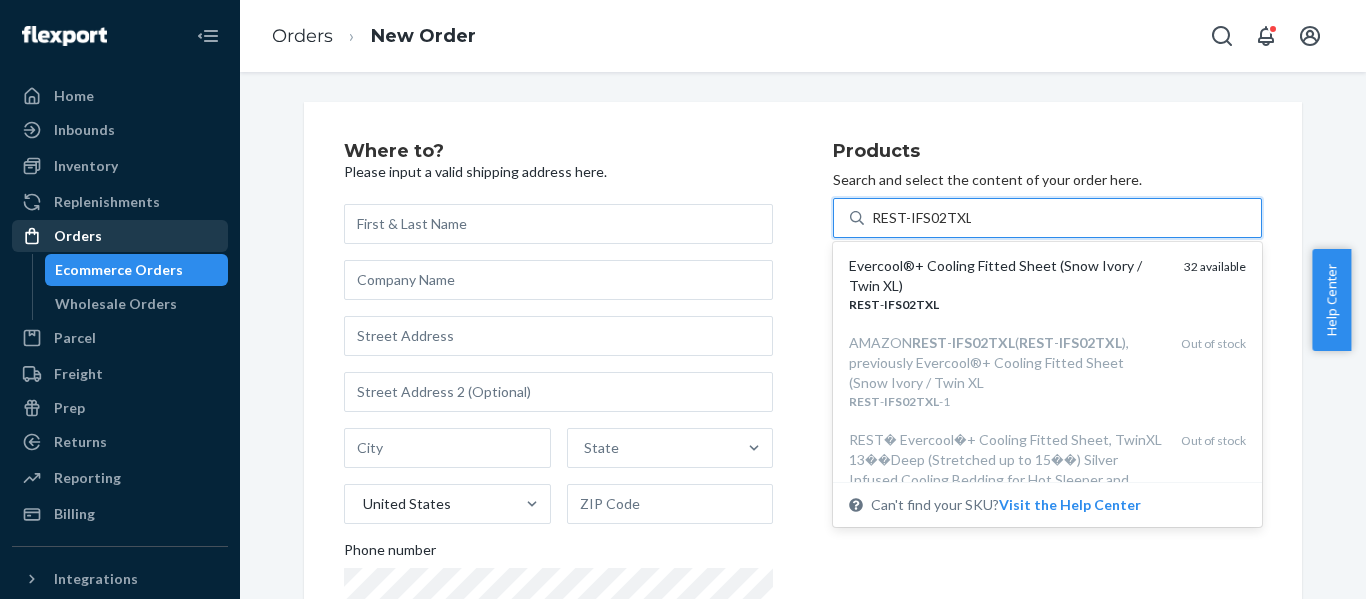 type on "REST-IFS02TXL" 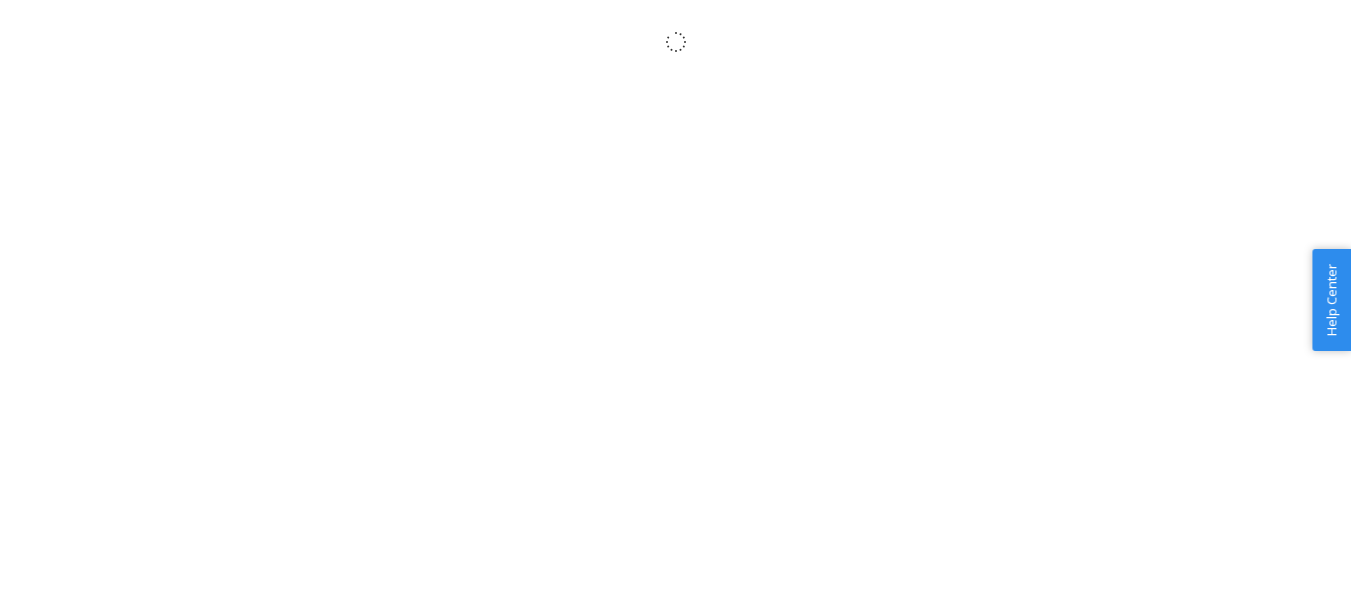 scroll, scrollTop: 0, scrollLeft: 0, axis: both 